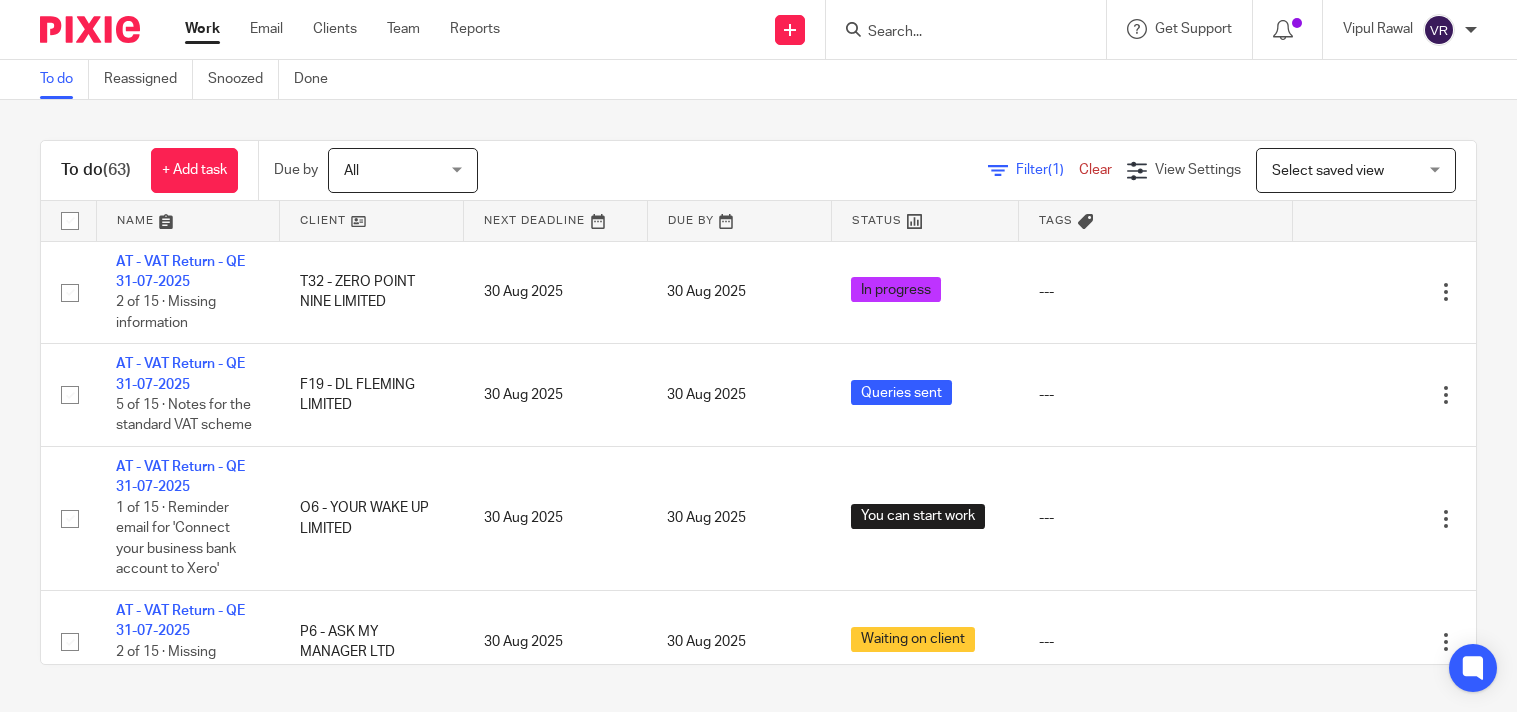 scroll, scrollTop: 0, scrollLeft: 0, axis: both 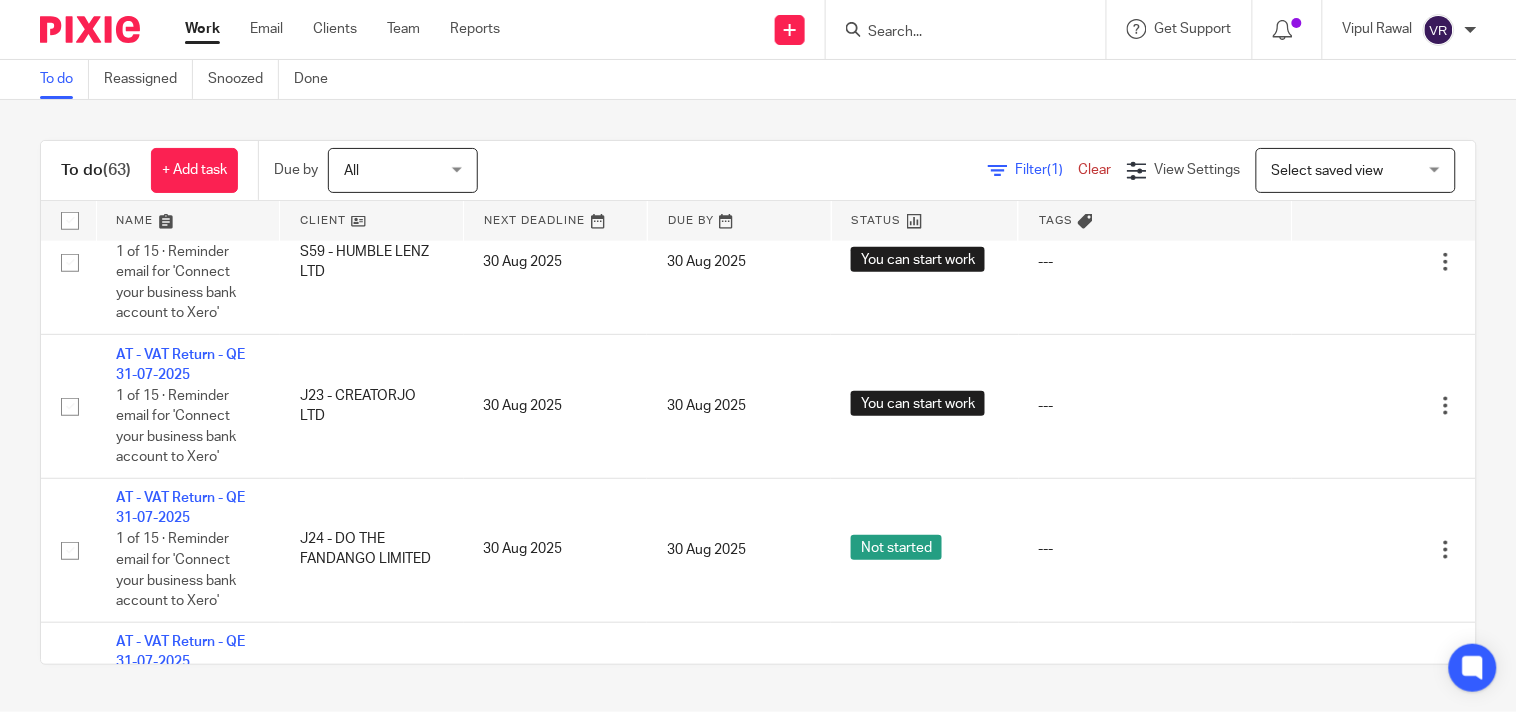 click on "To do
(63)   + Add task    Due by
All
All
Today
Tomorrow
This week
Next week
This month
Next month
All
all     Filter
(1) Clear     View Settings   View Settings     (1) Filters   Clear   Save     Manage saved views
Select saved view
Select saved view
Select saved view
All tasks
Cs01
Dormant
No dormant, utrs
Paye reg
Ready to file
Vat reg
Name     Client     Next Deadline     Due By     Status   Tags       AT - VAT Return - QE 31-07-2025
T32 - ZERO POINT NINE LIMITED
30 Aug 2025" at bounding box center [758, 402] 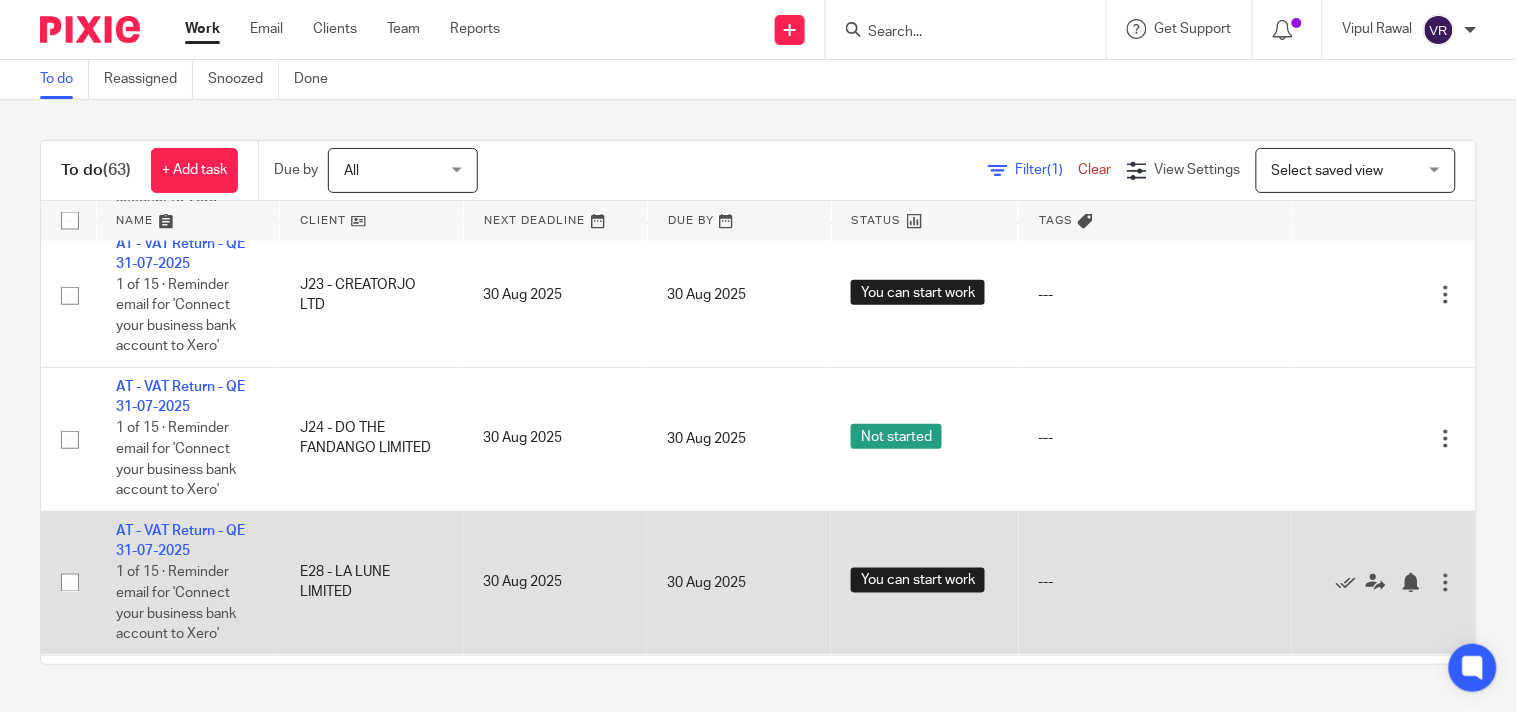 scroll, scrollTop: 2641, scrollLeft: 0, axis: vertical 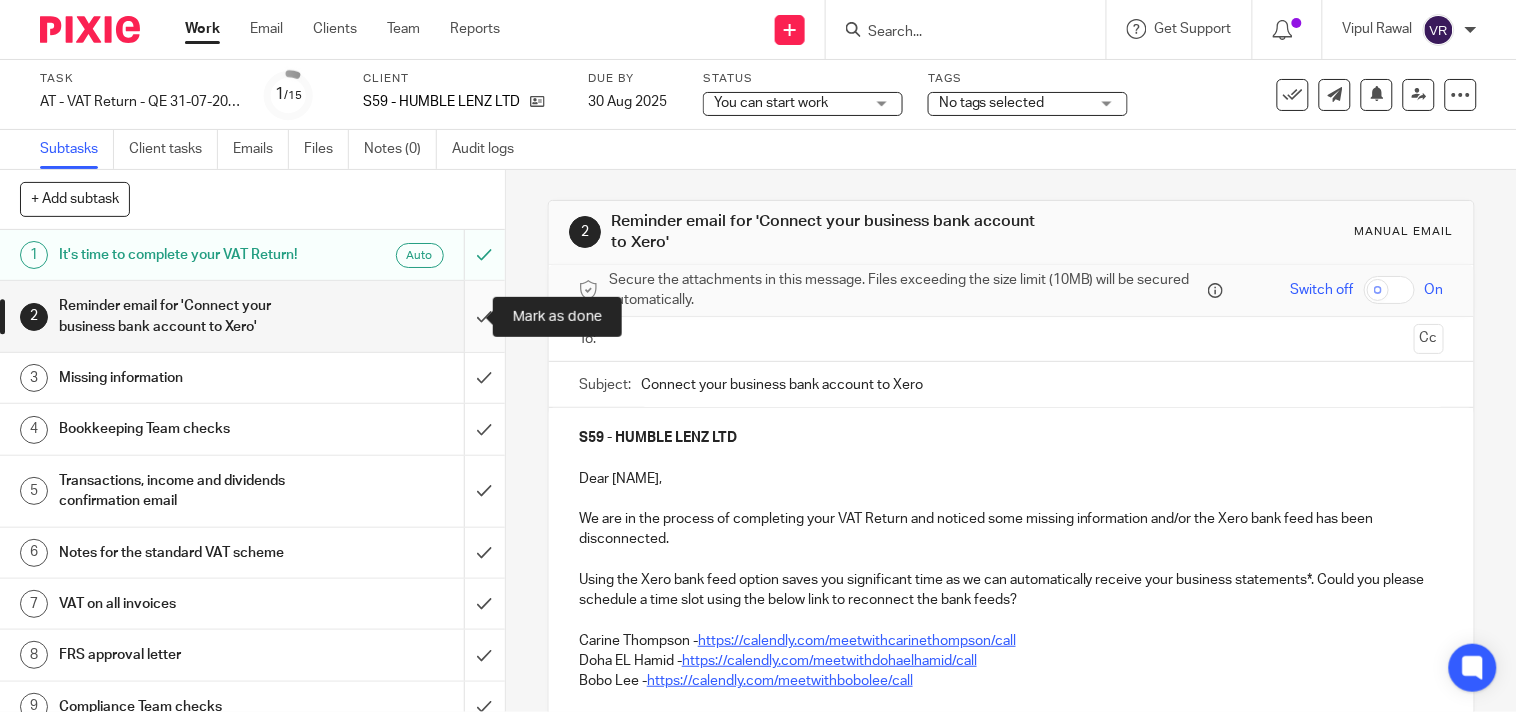 click at bounding box center (252, 316) 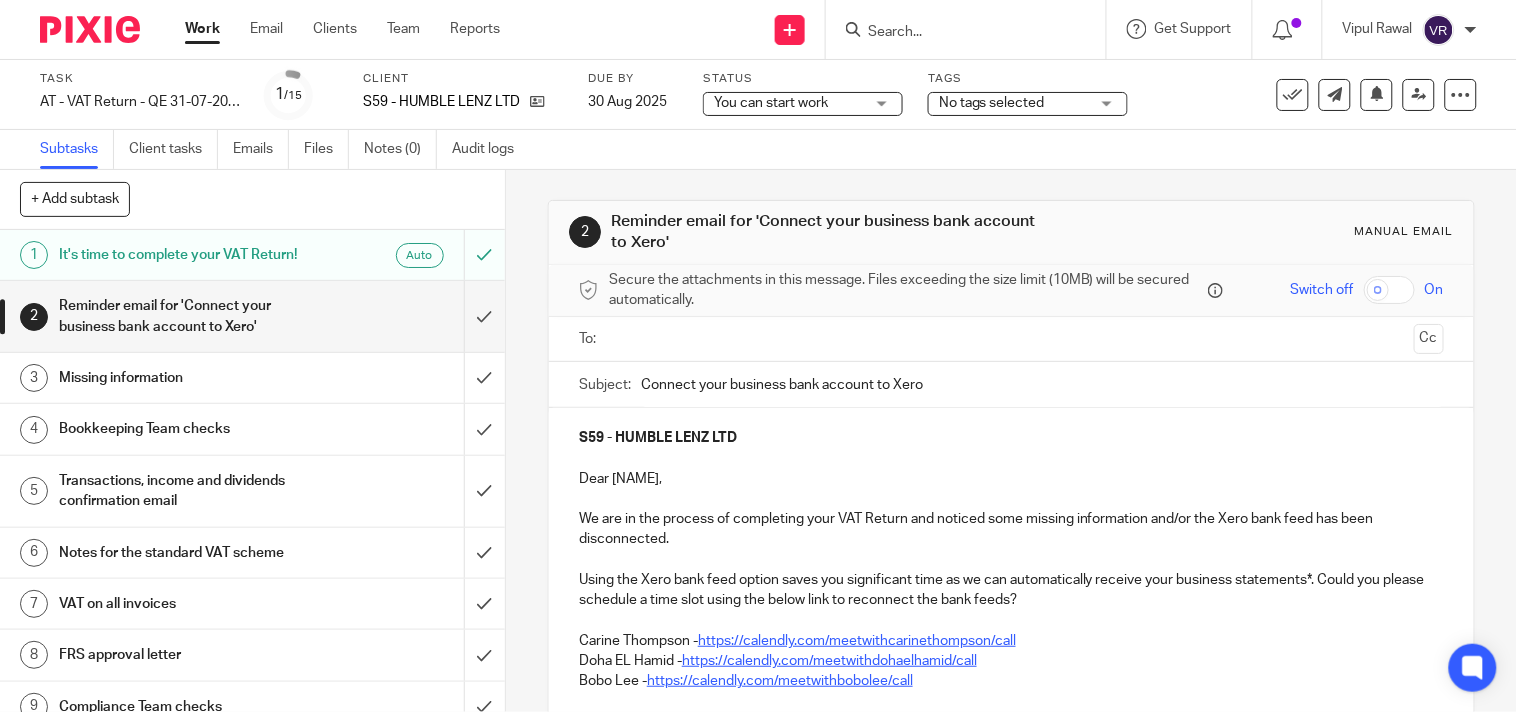 click on "You can start work
You can start work" at bounding box center (803, 104) 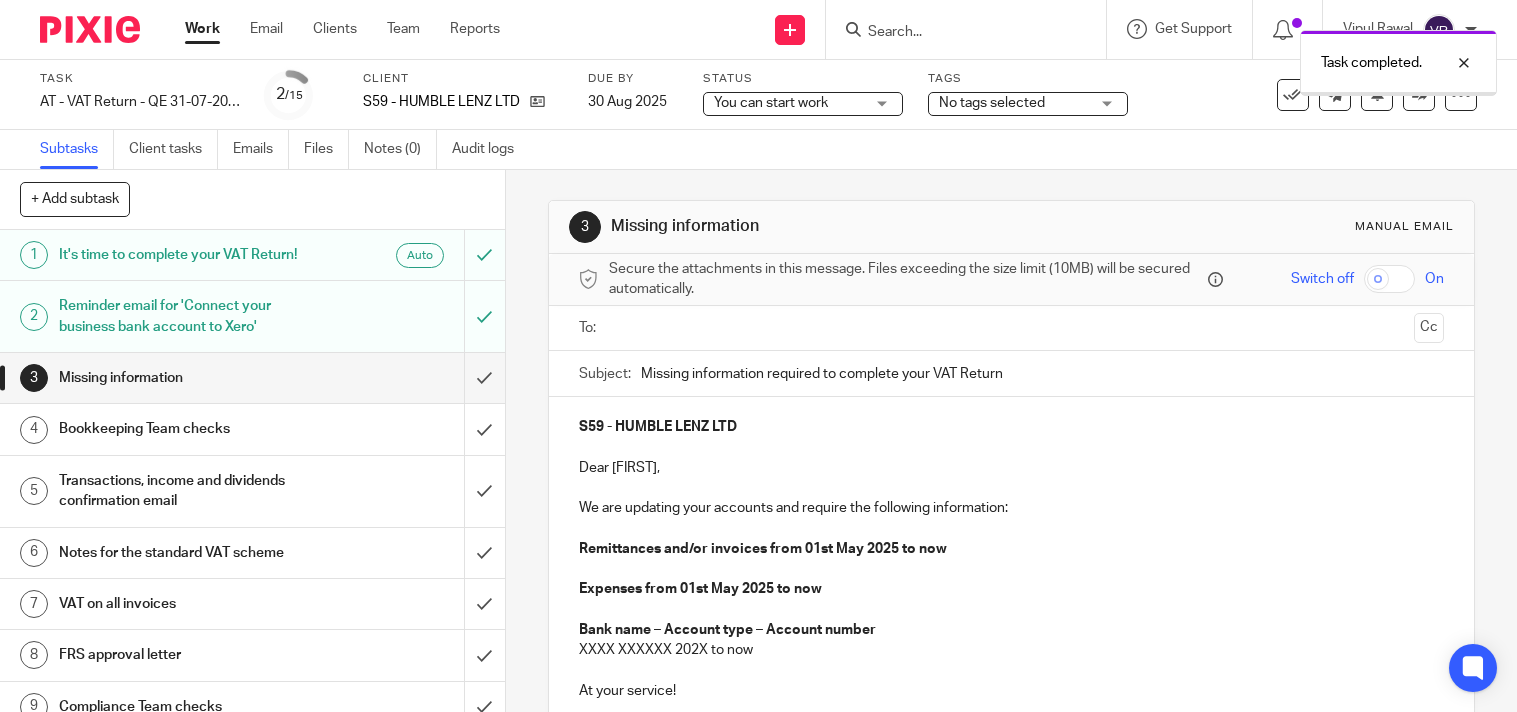 scroll, scrollTop: 0, scrollLeft: 0, axis: both 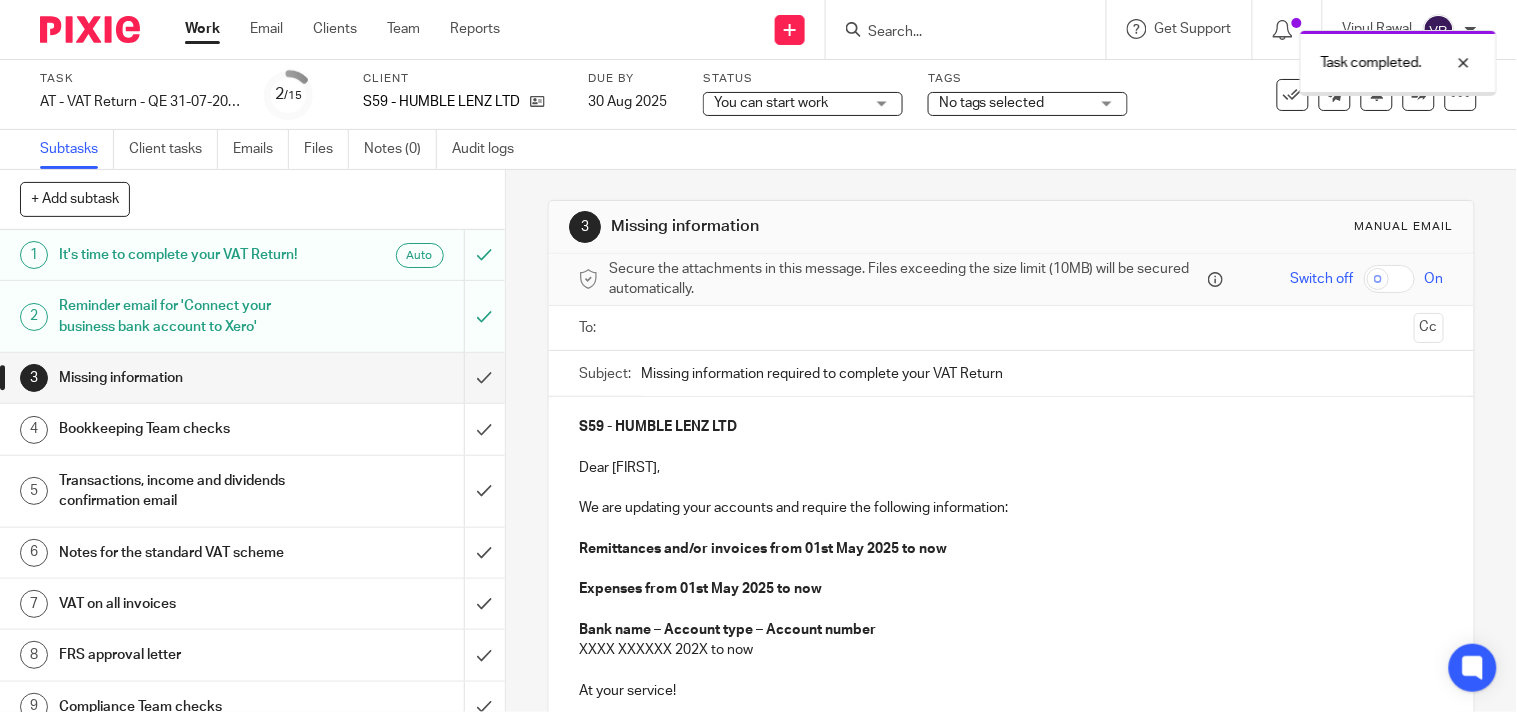 click on "You can start work
You can start work" at bounding box center (803, 104) 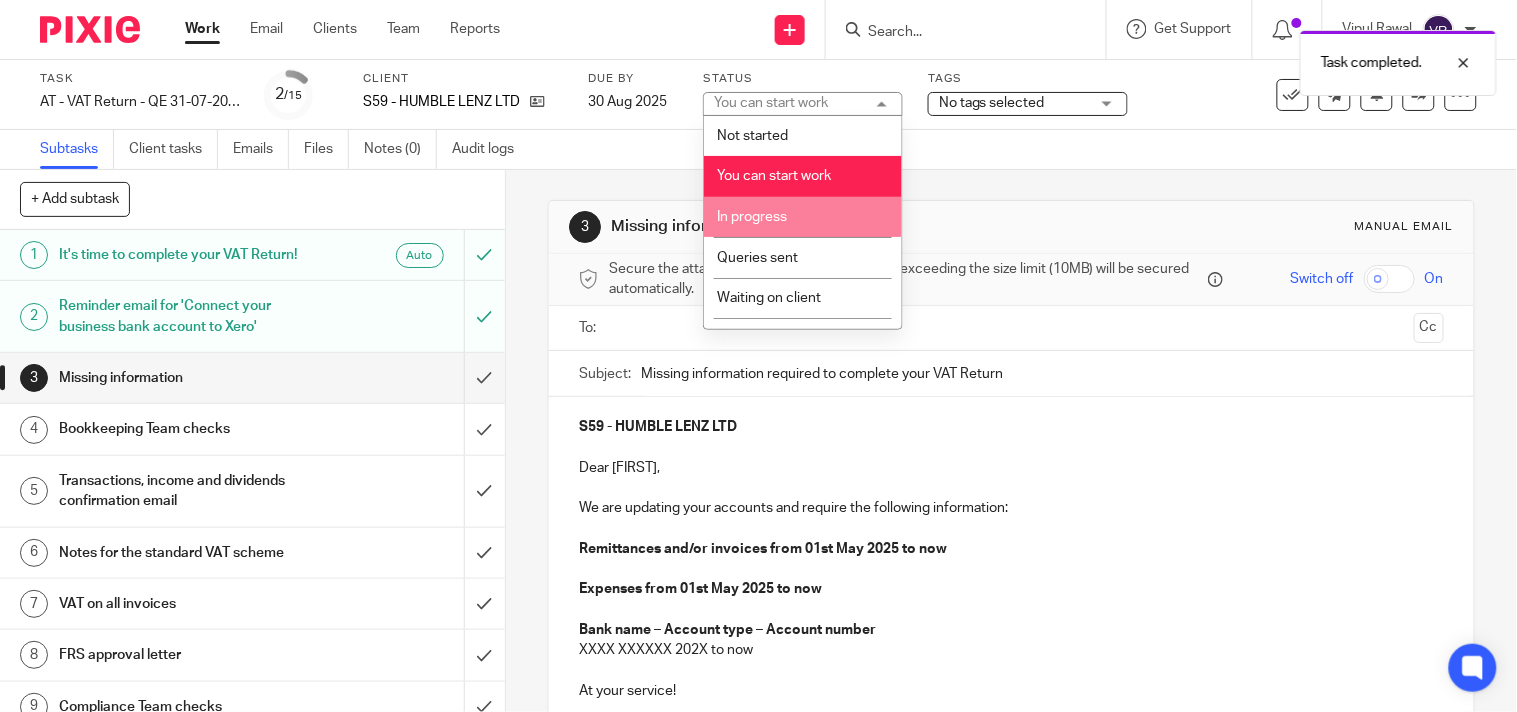 click on "In progress" at bounding box center [803, 217] 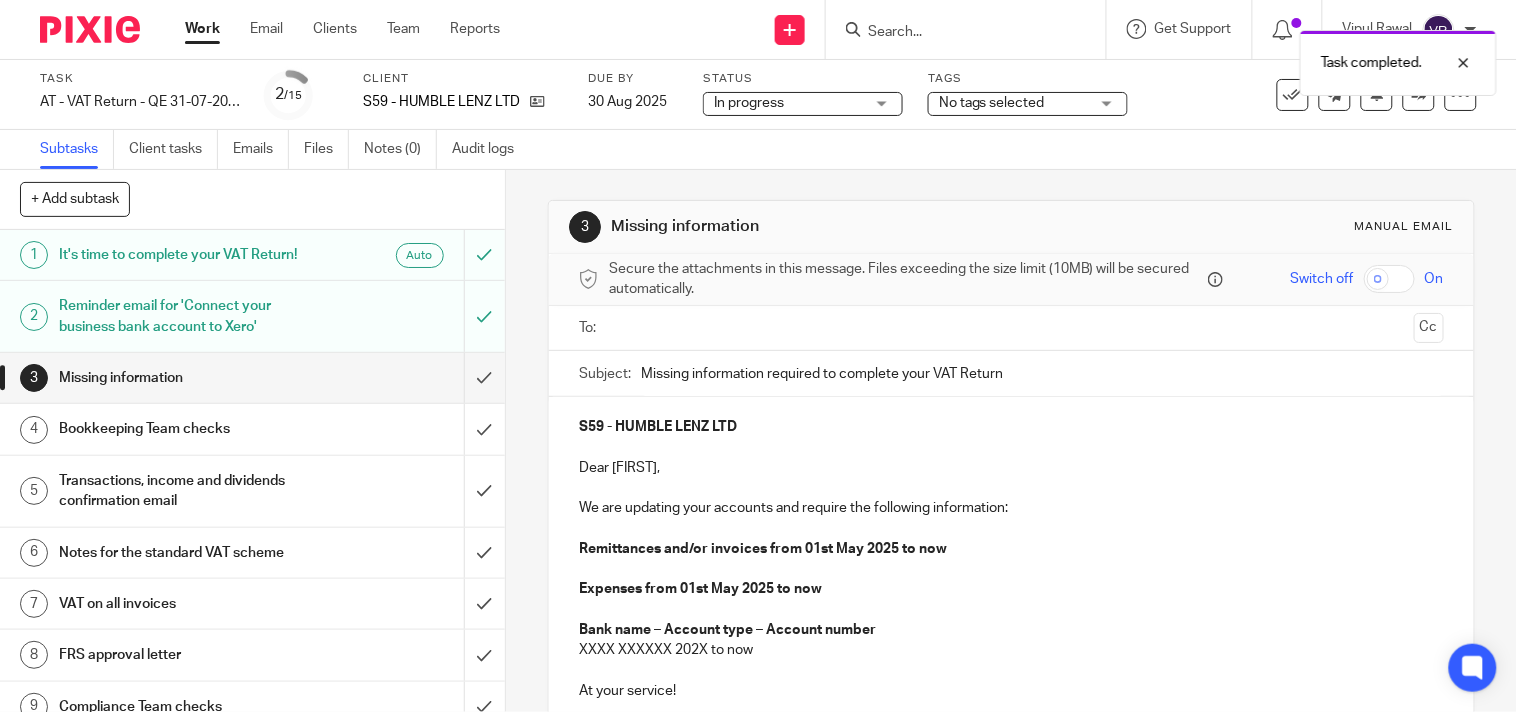 click on "Subtasks
Client tasks
Emails
Files
Notes (0)
Audit logs" at bounding box center (758, 150) 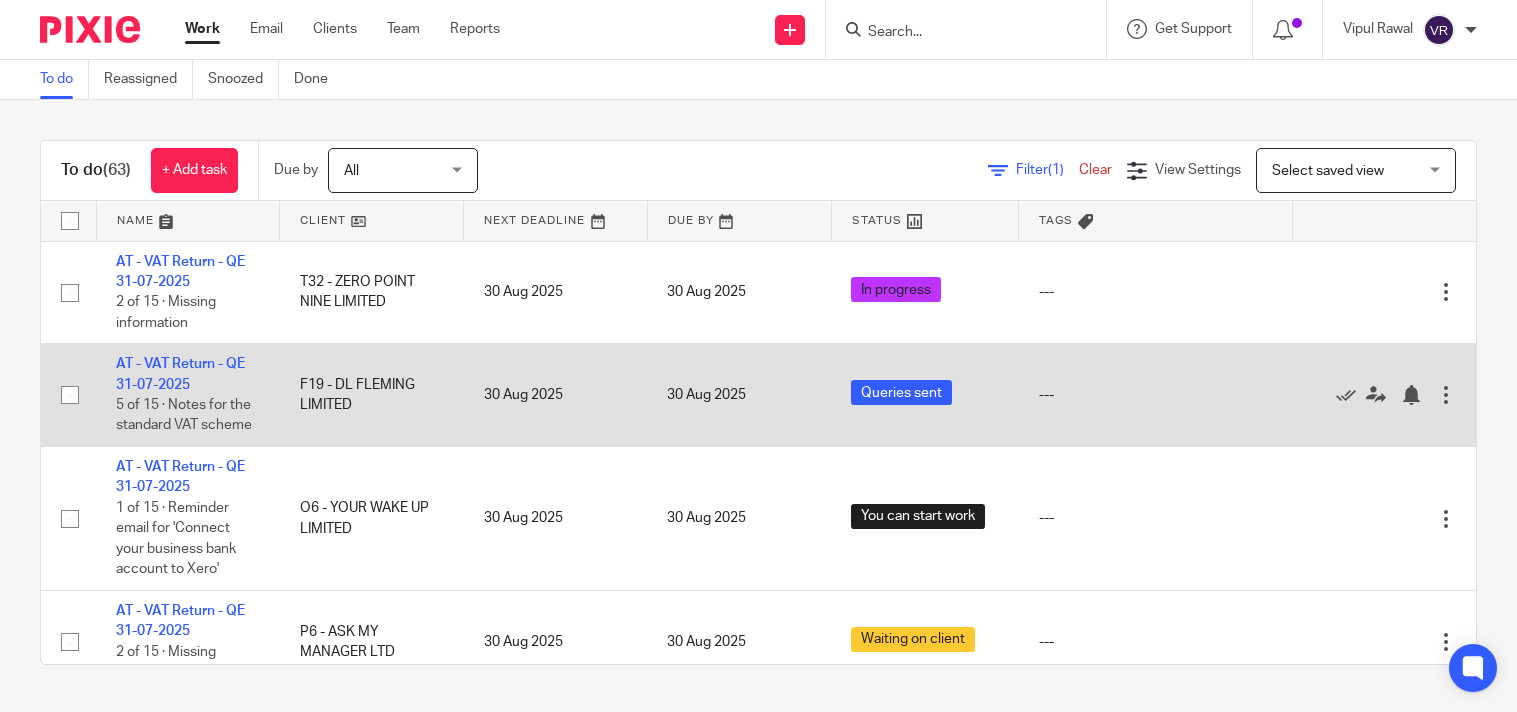 scroll, scrollTop: 0, scrollLeft: 0, axis: both 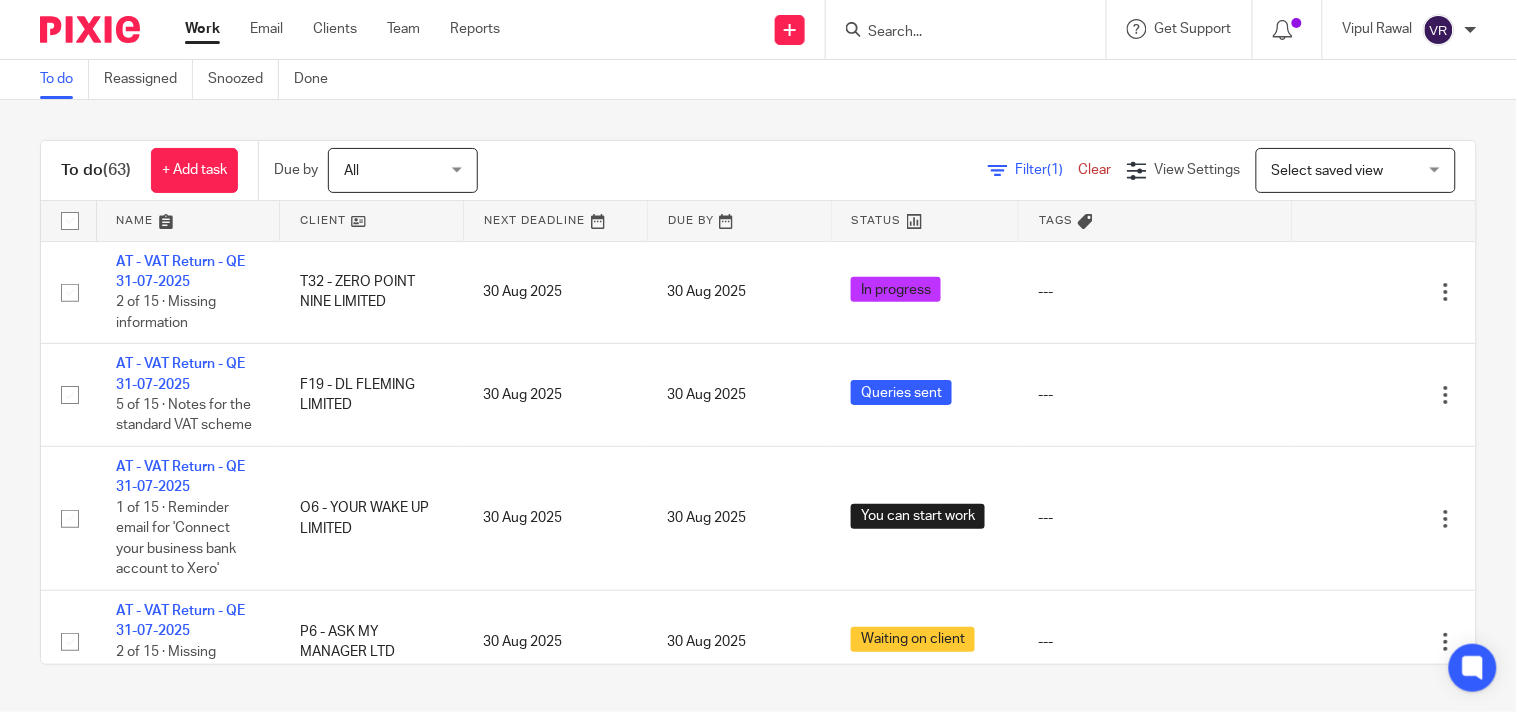 click on "To do
(63)   + Add task    Due by
All
All
Today
Tomorrow
This week
Next week
This month
Next month
All
all     Filter
(1) Clear     View Settings   View Settings     (1) Filters   Clear   Save     Manage saved views
Select saved view
Select saved view
Select saved view
All tasks
Cs01
Dormant
No dormant, utrs
Paye reg
Ready to file
Vat reg
Name     Client     Next Deadline     Due By     Status   Tags       AT - VAT Return - QE 31-07-2025
T32 - ZERO POINT NINE LIMITED
30 Aug 2025" at bounding box center (758, 402) 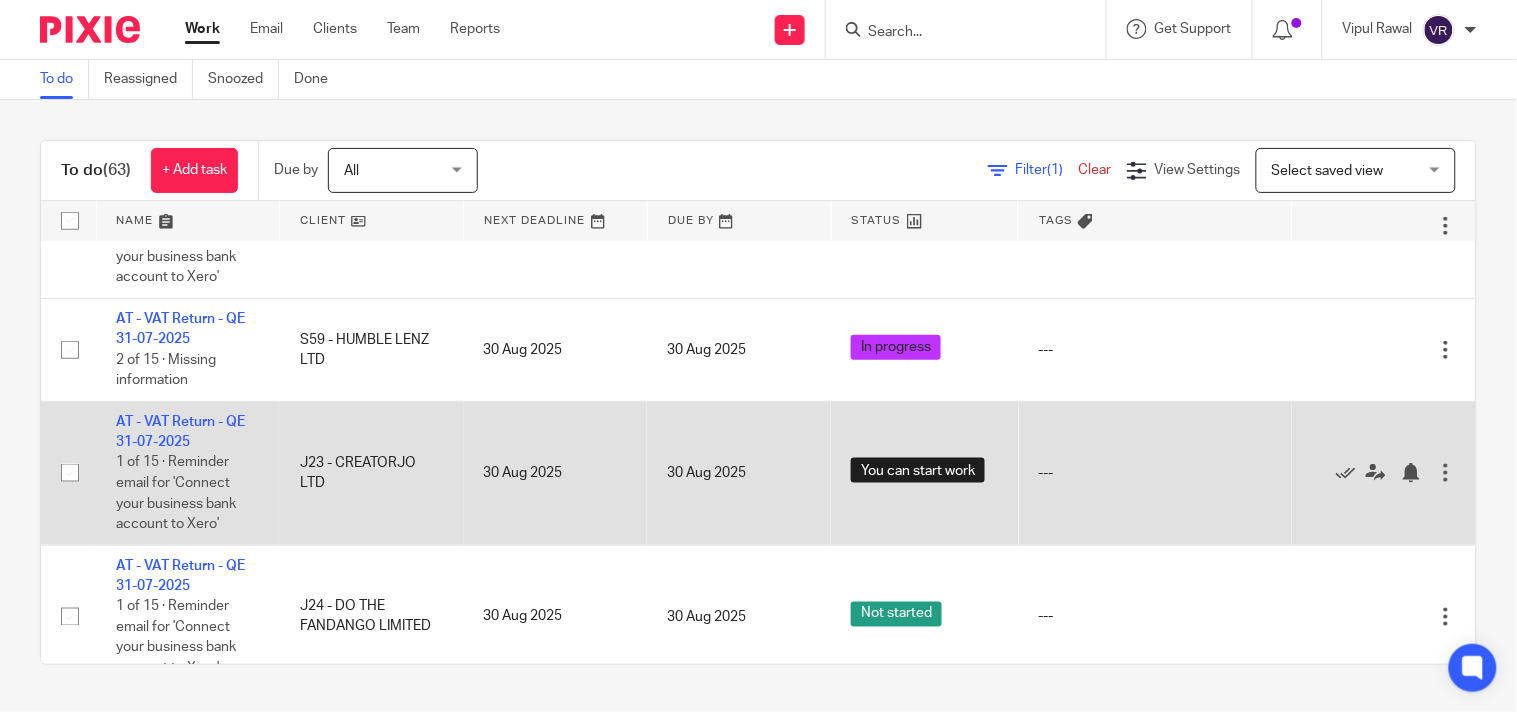 scroll, scrollTop: 2644, scrollLeft: 0, axis: vertical 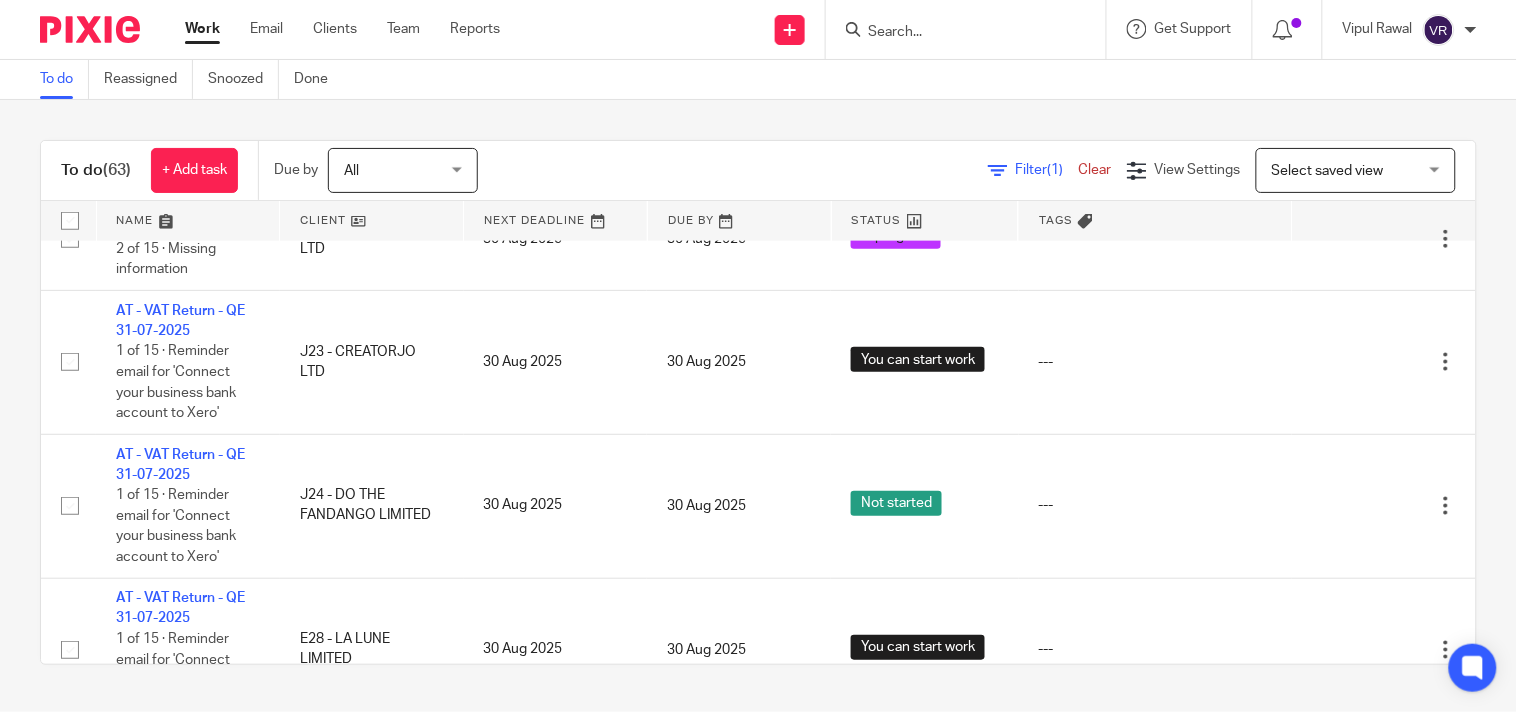 click on "To do
(63)   + Add task    Due by
All
All
Today
Tomorrow
This week
Next week
This month
Next month
All
all     Filter
(1) Clear     View Settings   View Settings     (1) Filters   Clear   Save     Manage saved views
Select saved view
Select saved view
Select saved view
All tasks
Cs01
Dormant
No dormant, utrs
Paye reg
Ready to file
Vat reg
Name     Client     Next Deadline     Due By     Status   Tags       AT - VAT Return - QE [DATE]
T32 - ZERO POINT NINE LIMITED
[DATE]" at bounding box center (758, 402) 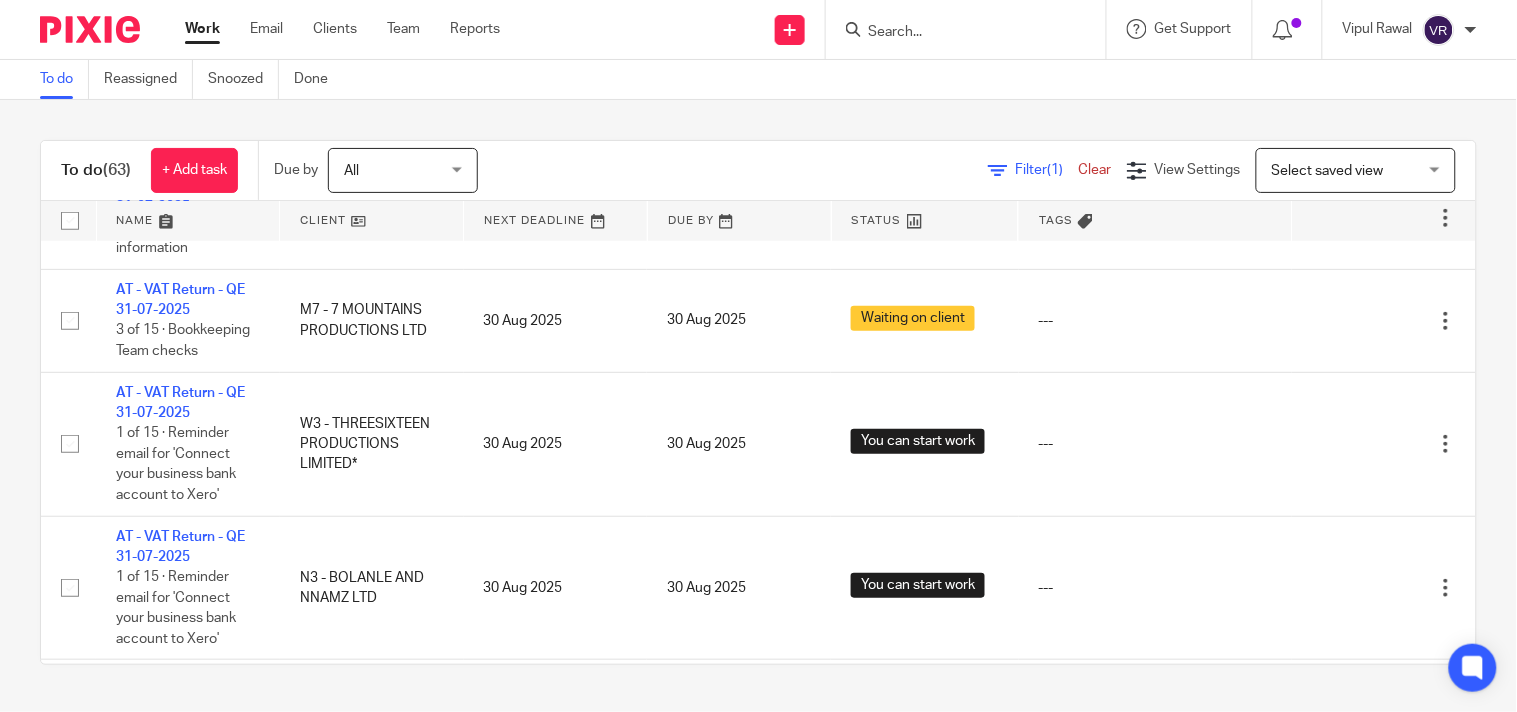 scroll, scrollTop: 422, scrollLeft: 0, axis: vertical 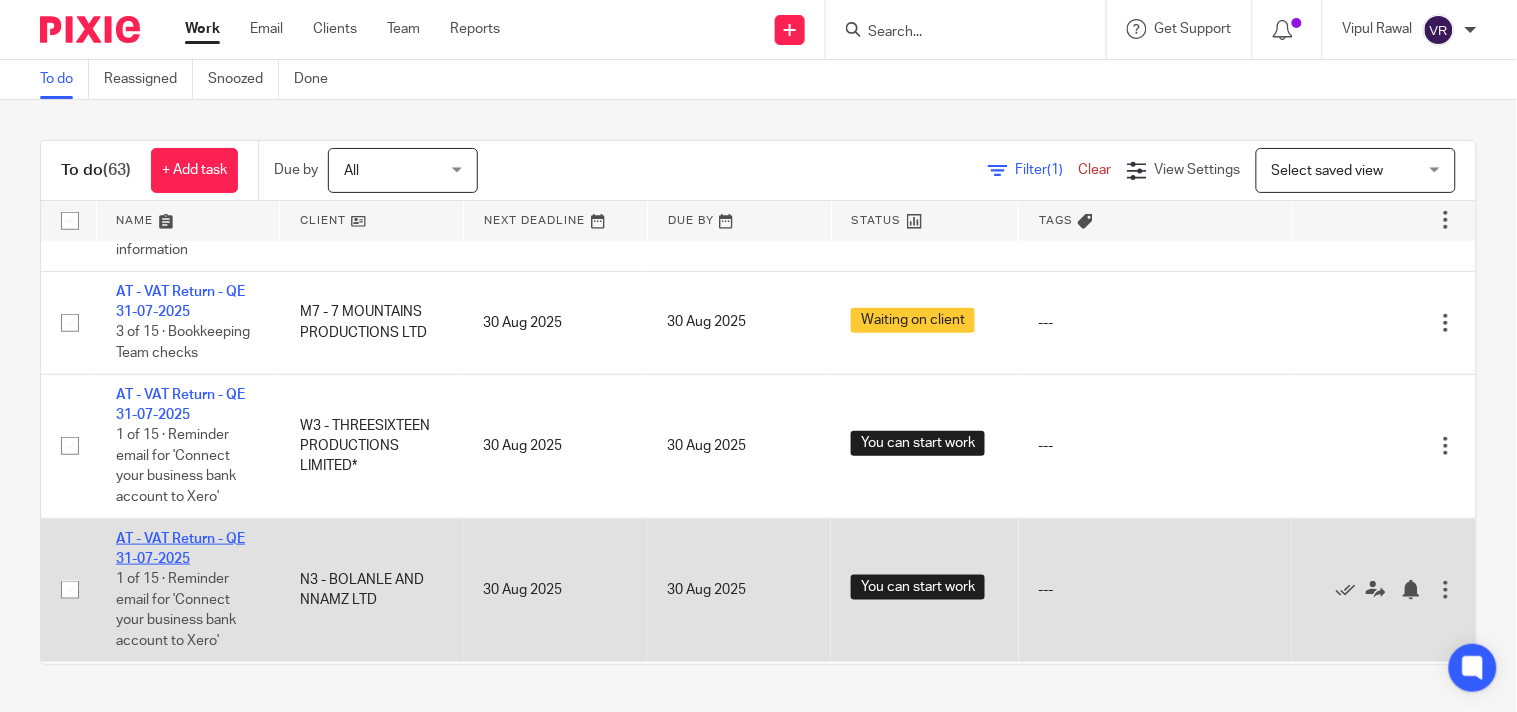 click on "AT - VAT Return - QE 31-07-2025" at bounding box center (180, 549) 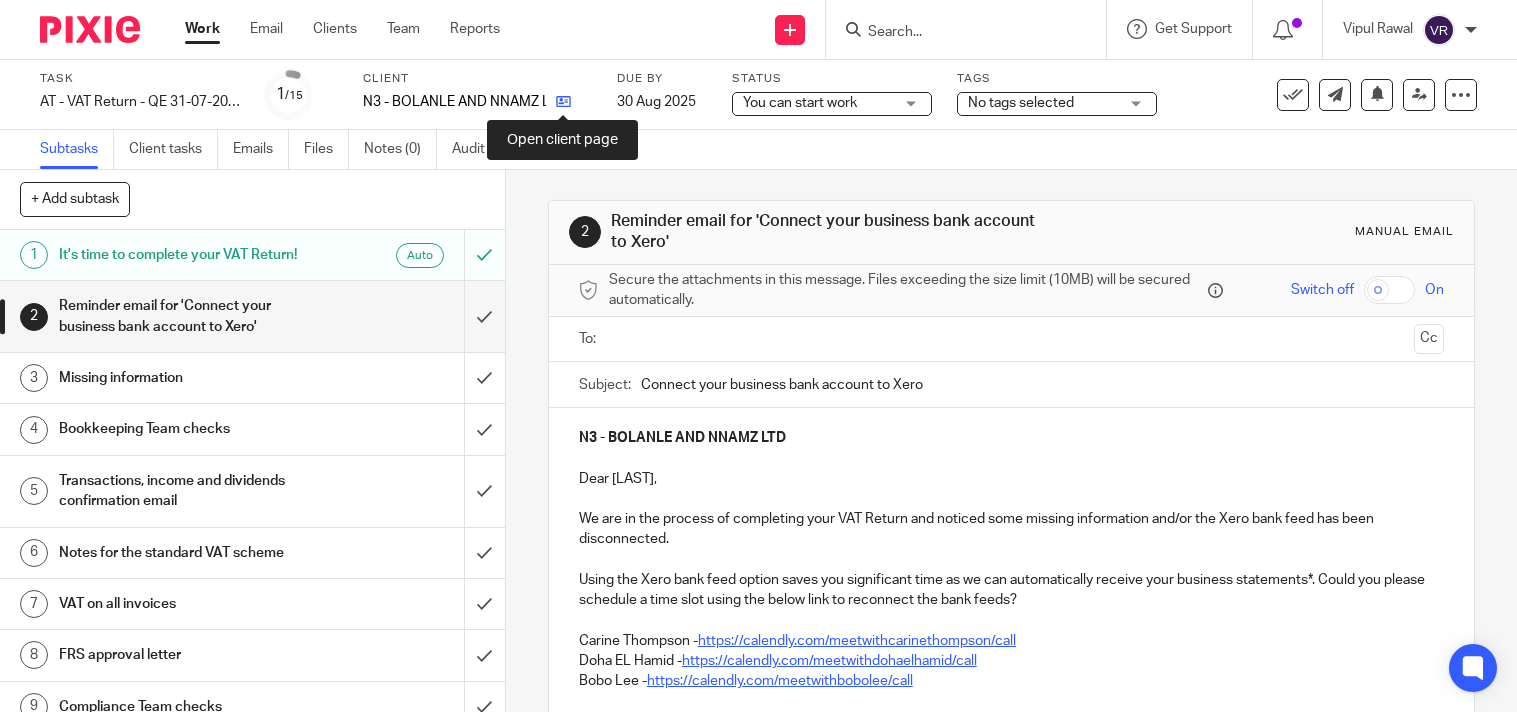 scroll, scrollTop: 0, scrollLeft: 0, axis: both 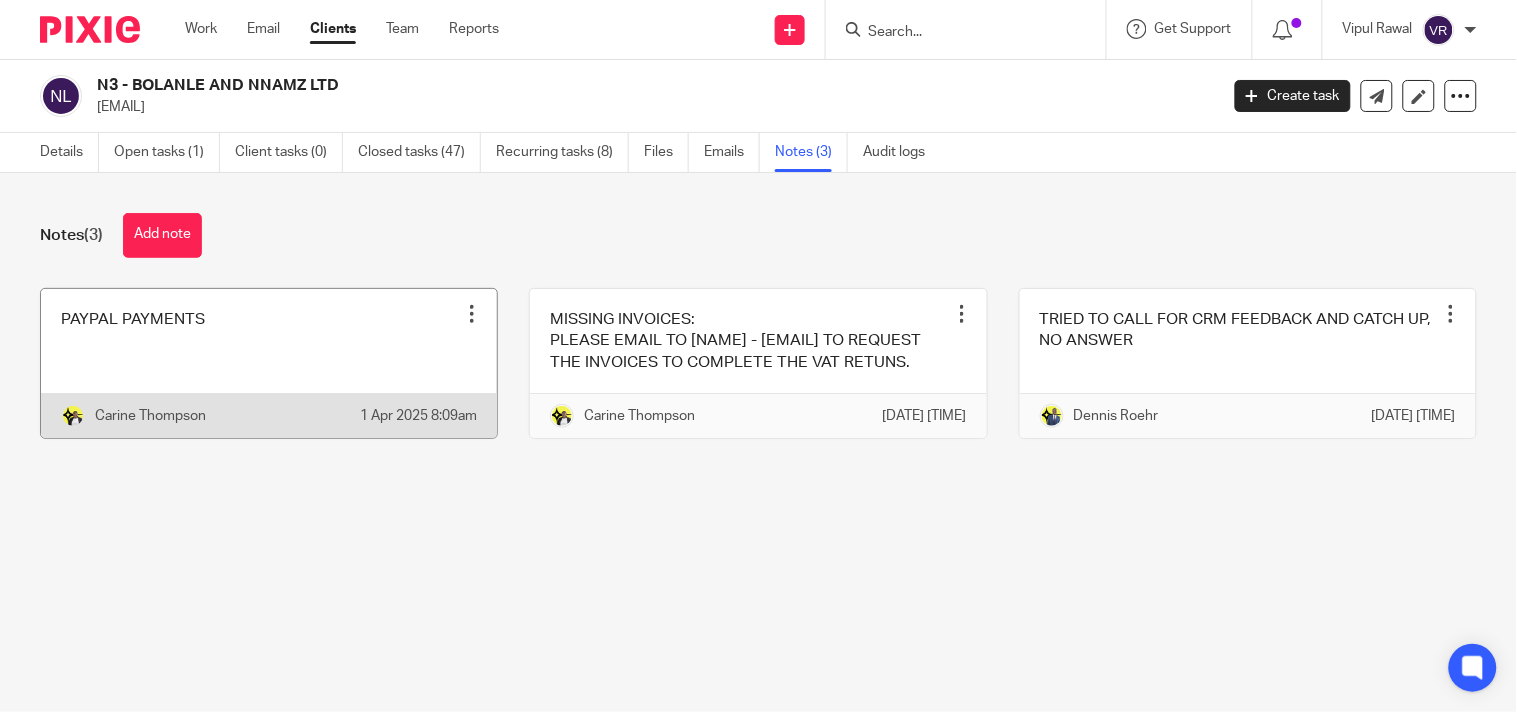 click at bounding box center [269, 363] 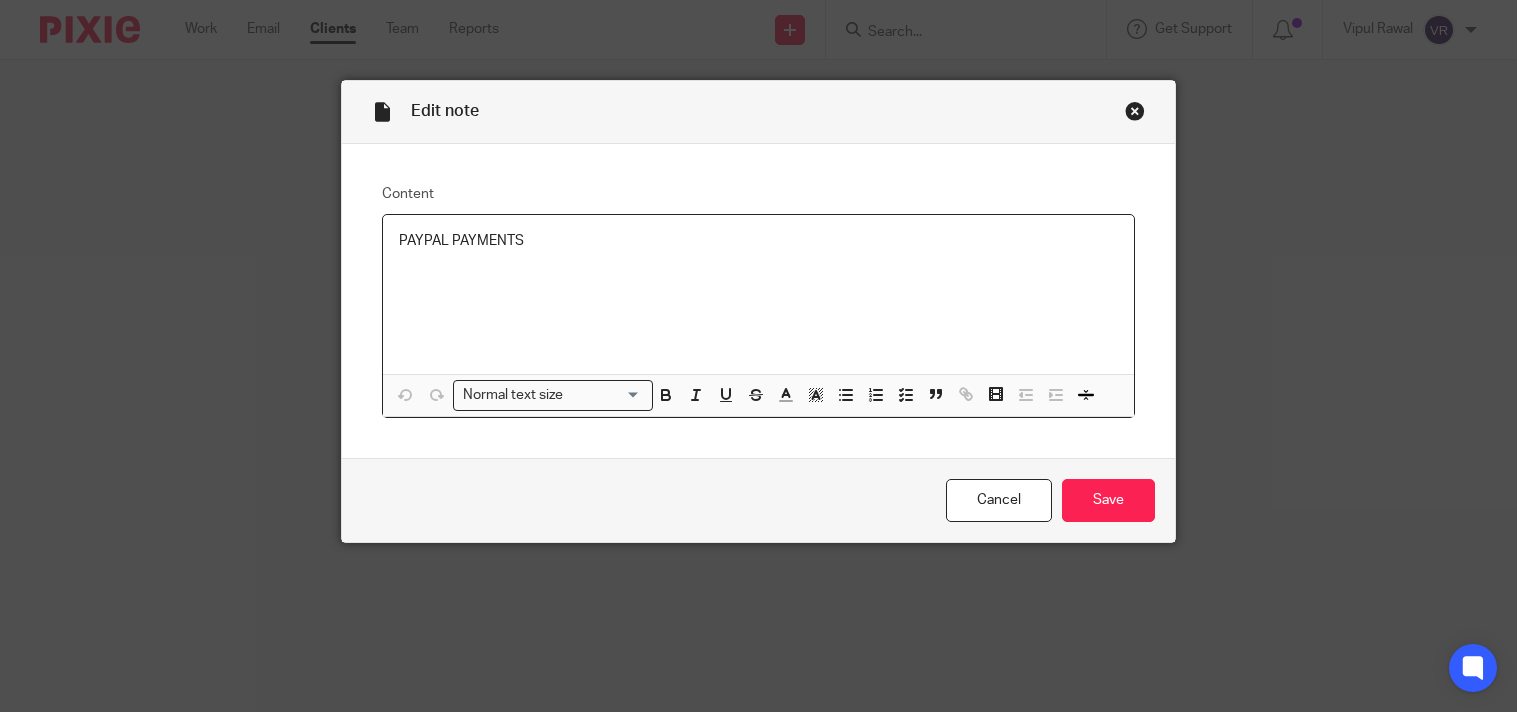 scroll, scrollTop: 0, scrollLeft: 0, axis: both 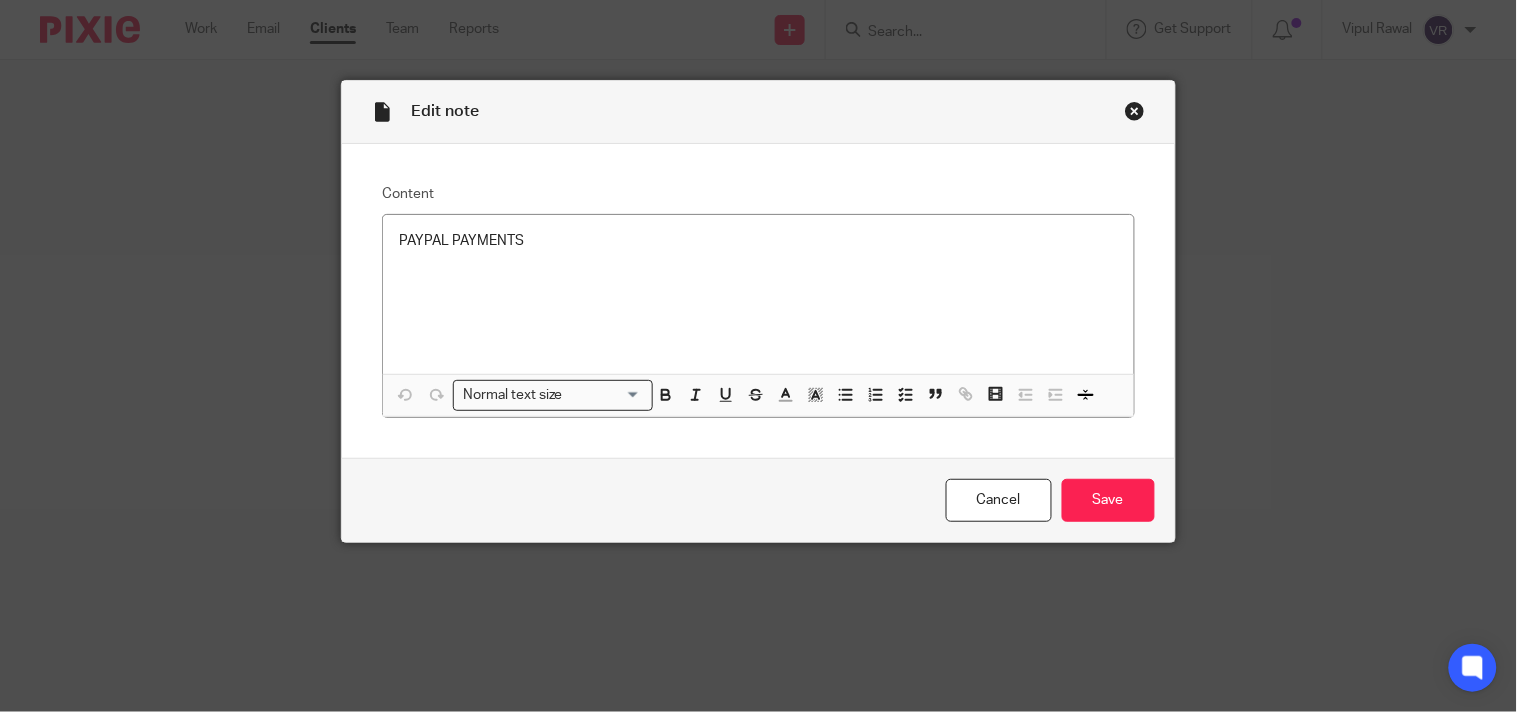 click at bounding box center (1135, 111) 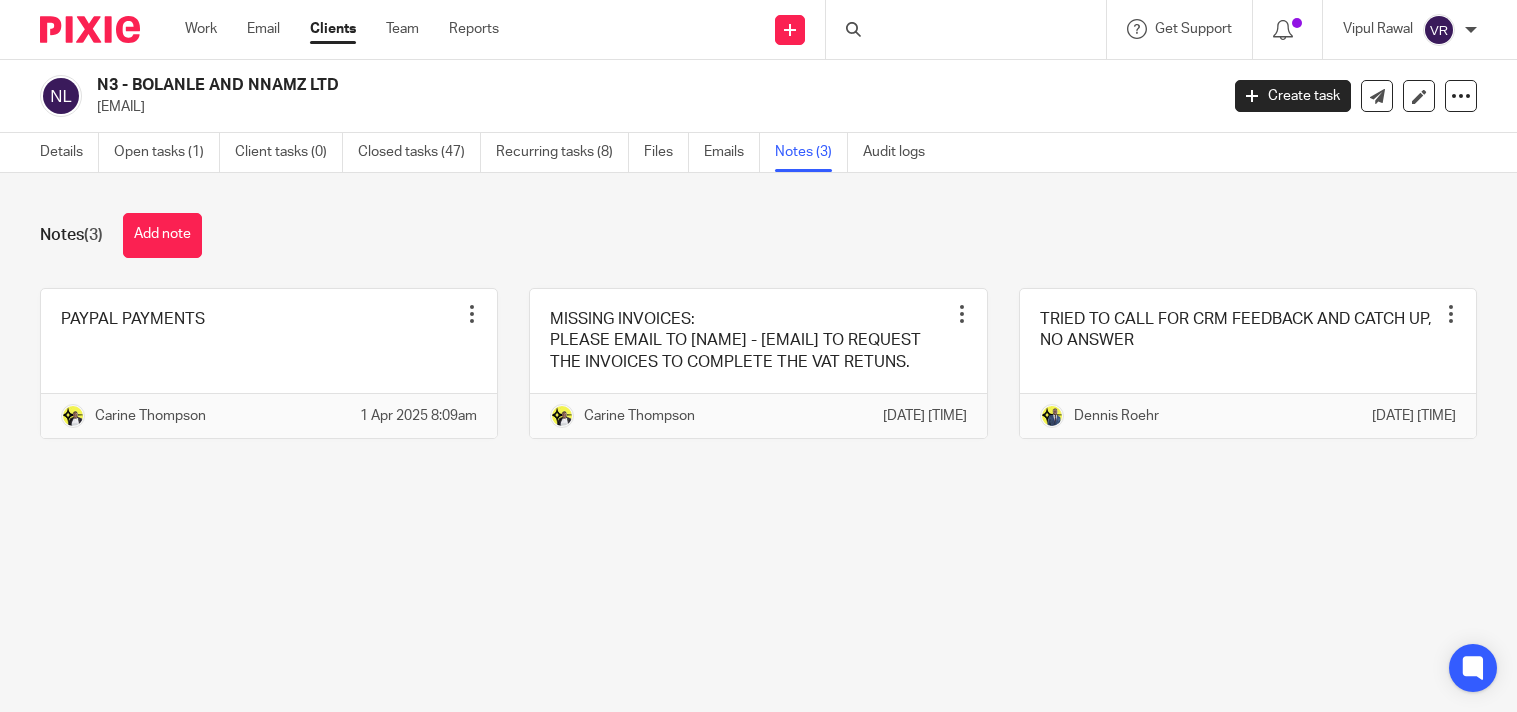 scroll, scrollTop: 0, scrollLeft: 0, axis: both 